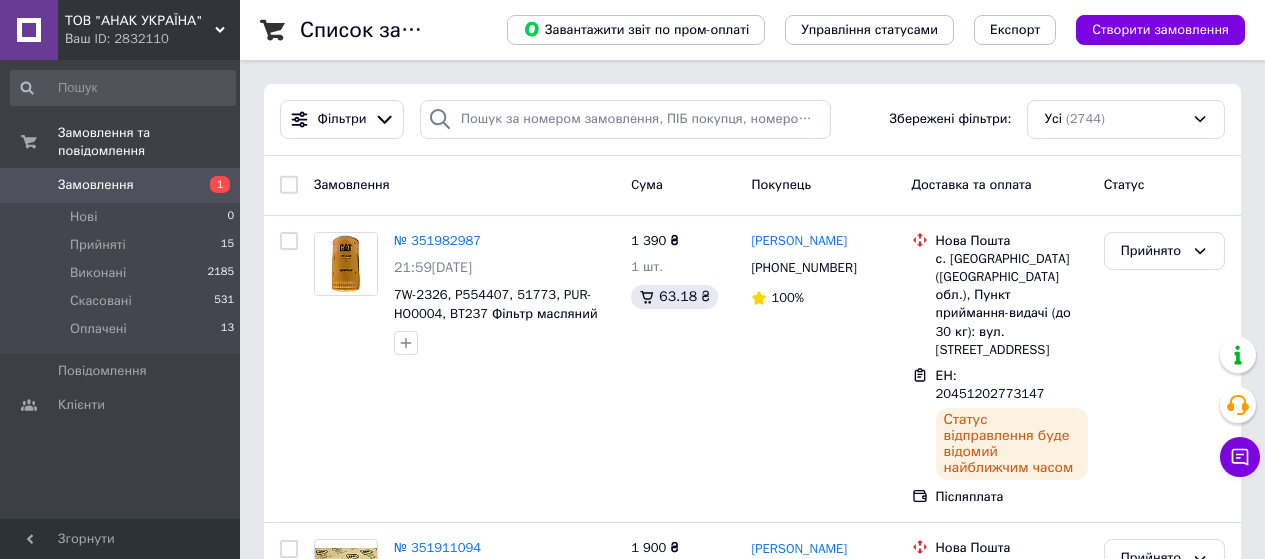 scroll, scrollTop: 0, scrollLeft: 0, axis: both 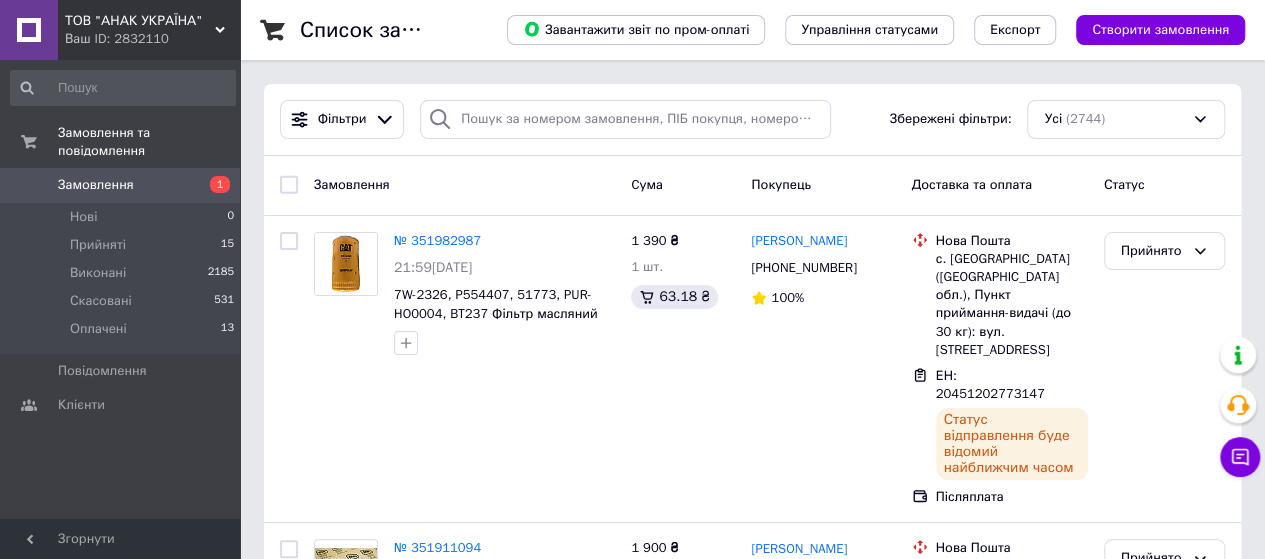 click on "Замовлення" at bounding box center [96, 185] 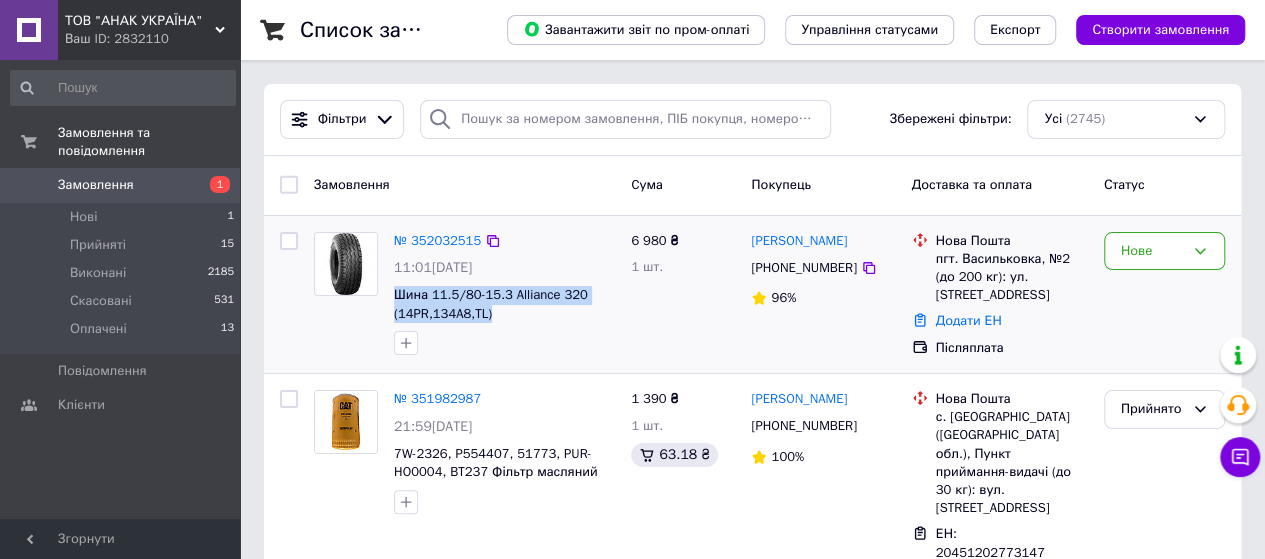drag, startPoint x: 390, startPoint y: 295, endPoint x: 563, endPoint y: 305, distance: 173.28877 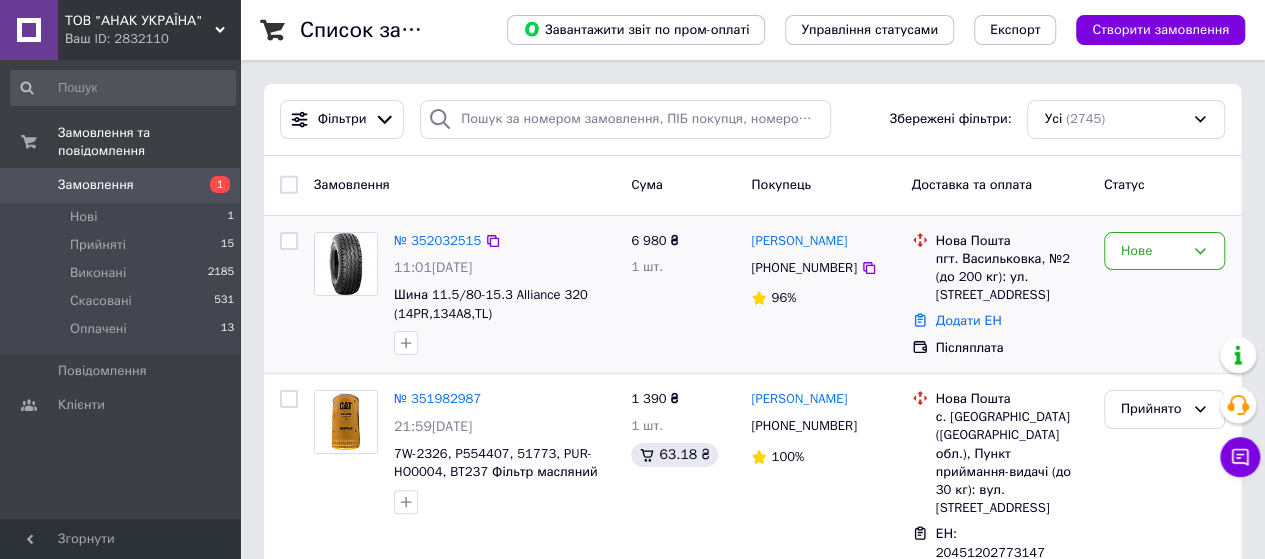 click on "Вікторія Положенцева +380974219480 96%" at bounding box center [823, 295] 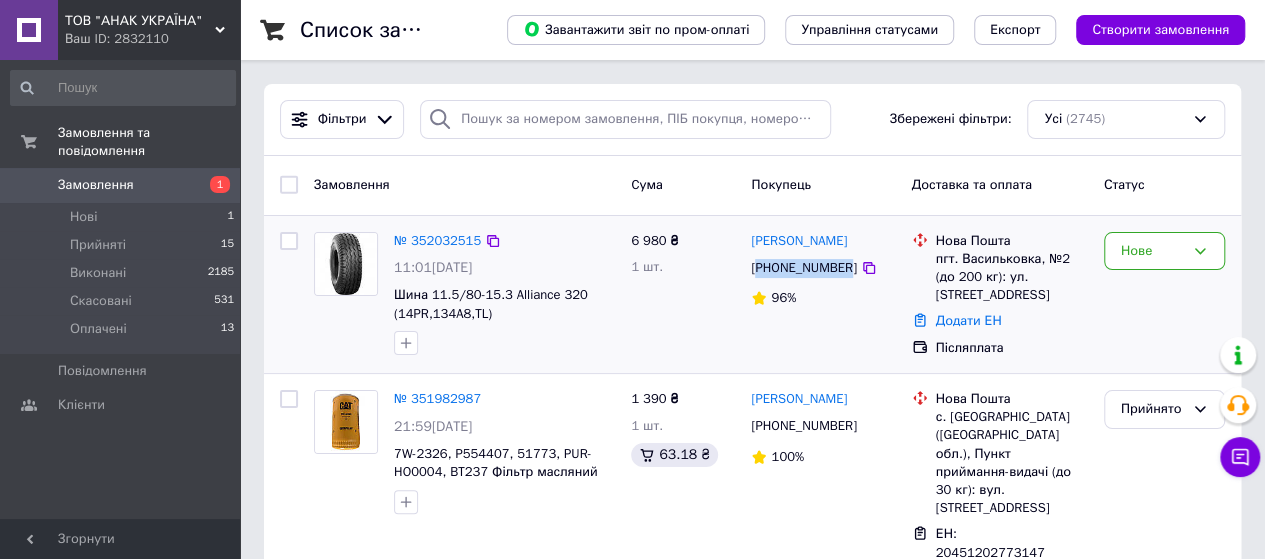 drag, startPoint x: 757, startPoint y: 267, endPoint x: 846, endPoint y: 295, distance: 93.30059 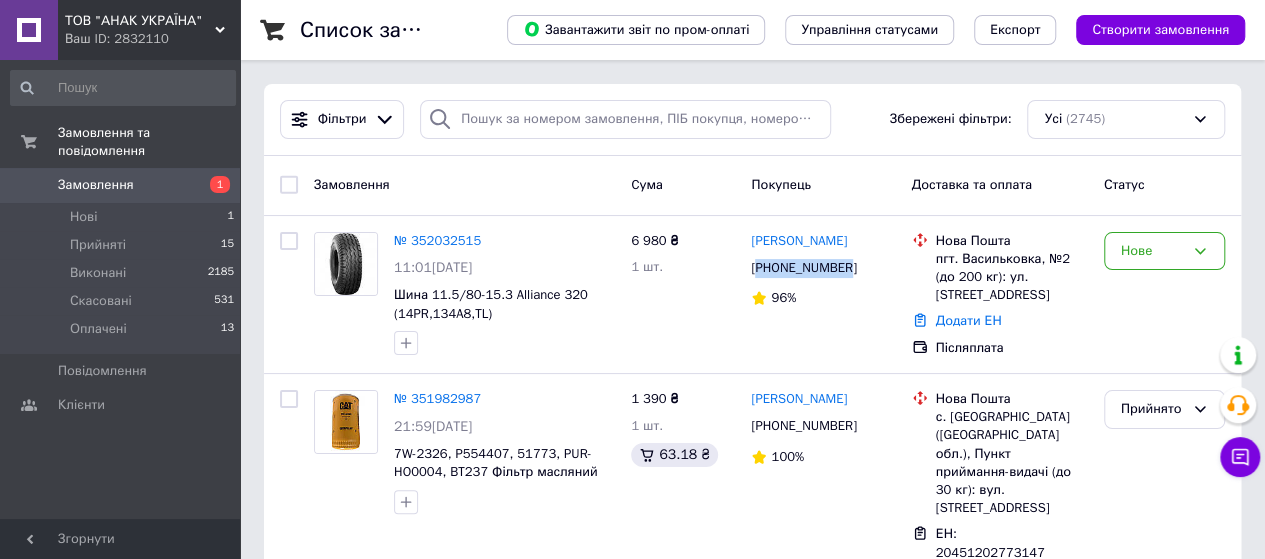click on "Замовлення" at bounding box center (96, 185) 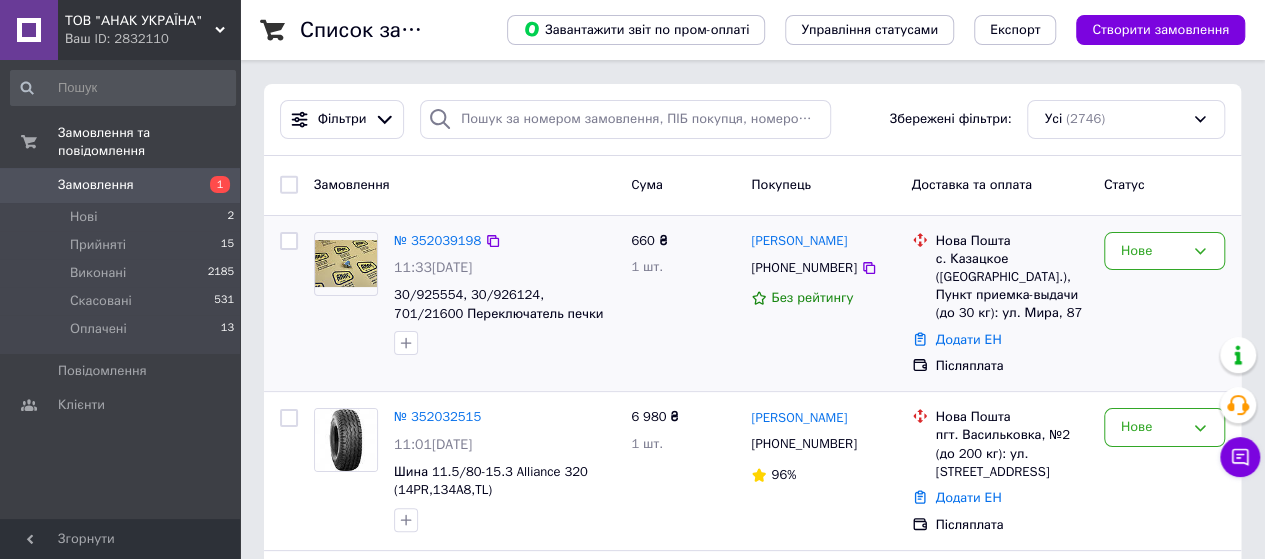 click at bounding box center (346, 263) 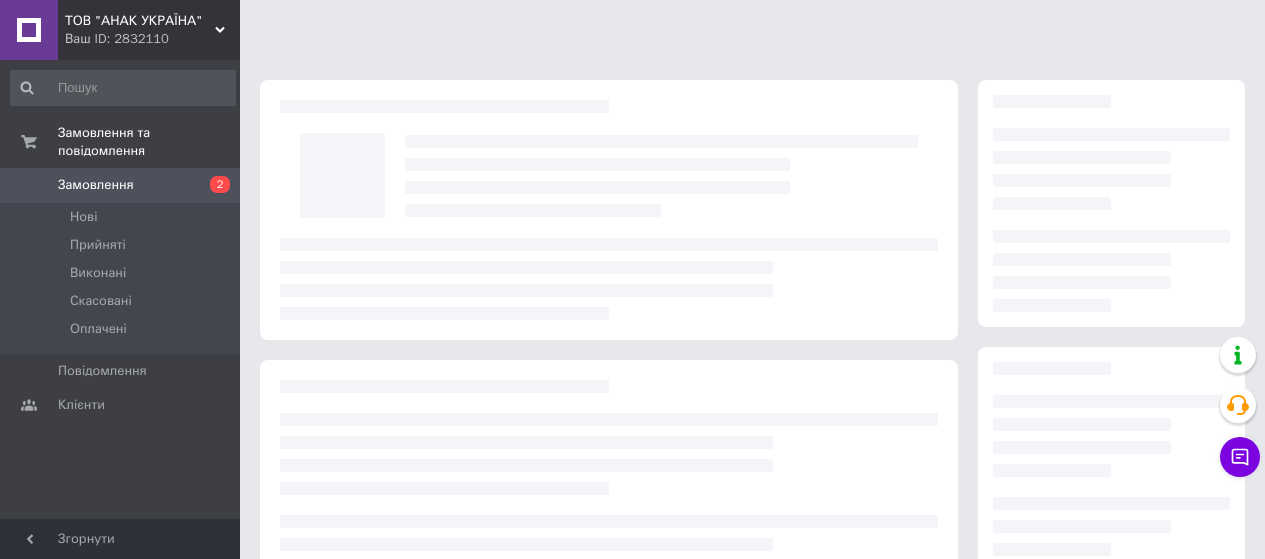 scroll, scrollTop: 0, scrollLeft: 0, axis: both 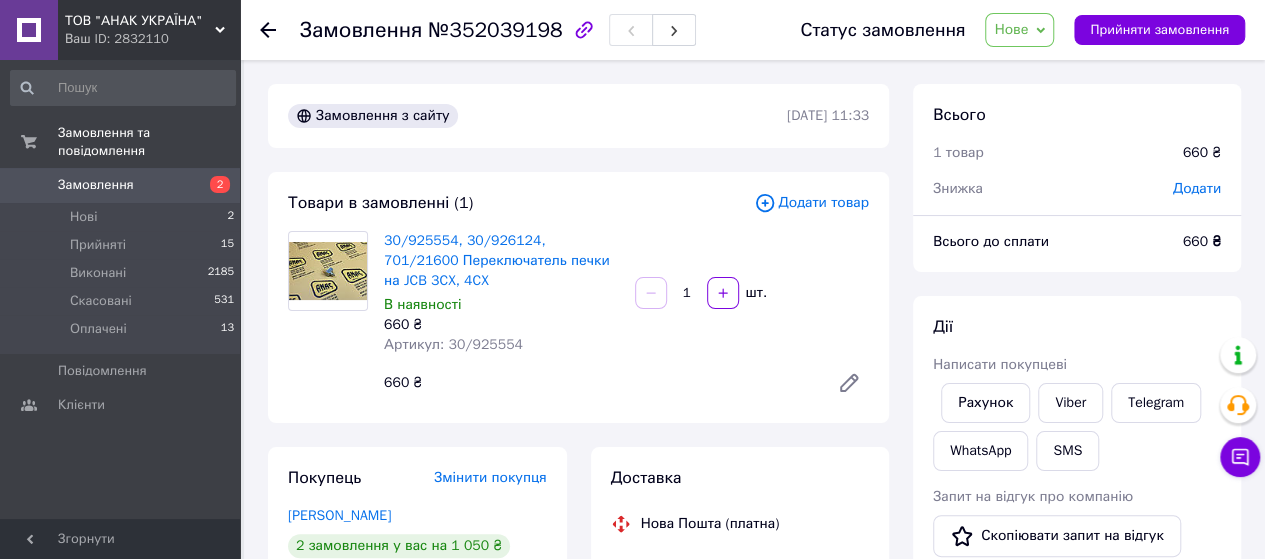 click at bounding box center [328, 271] 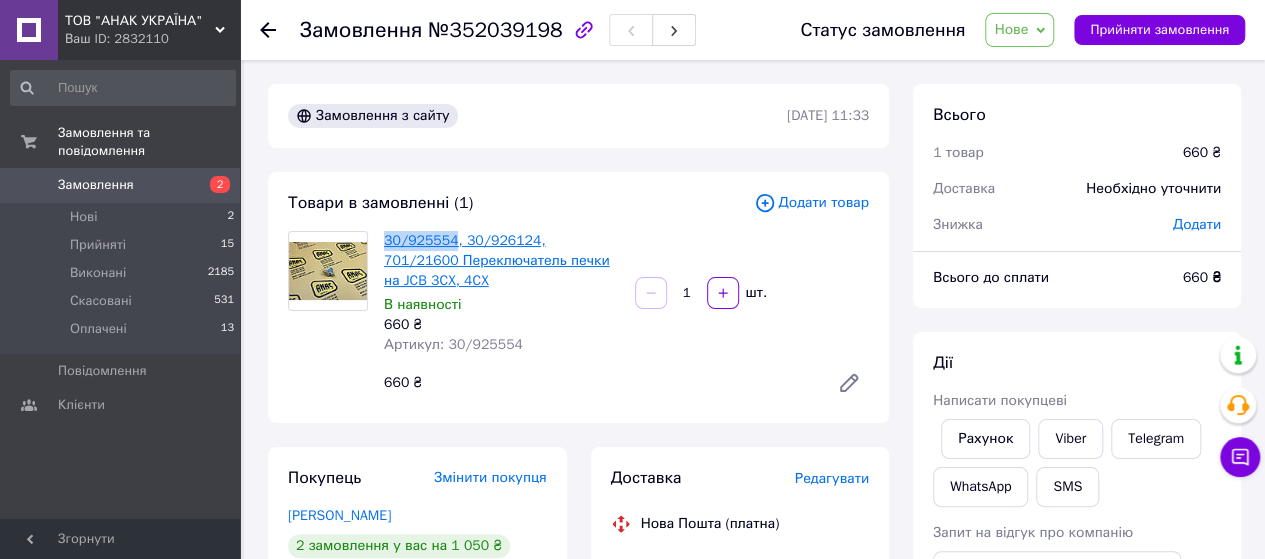 drag, startPoint x: 381, startPoint y: 237, endPoint x: 446, endPoint y: 255, distance: 67.44627 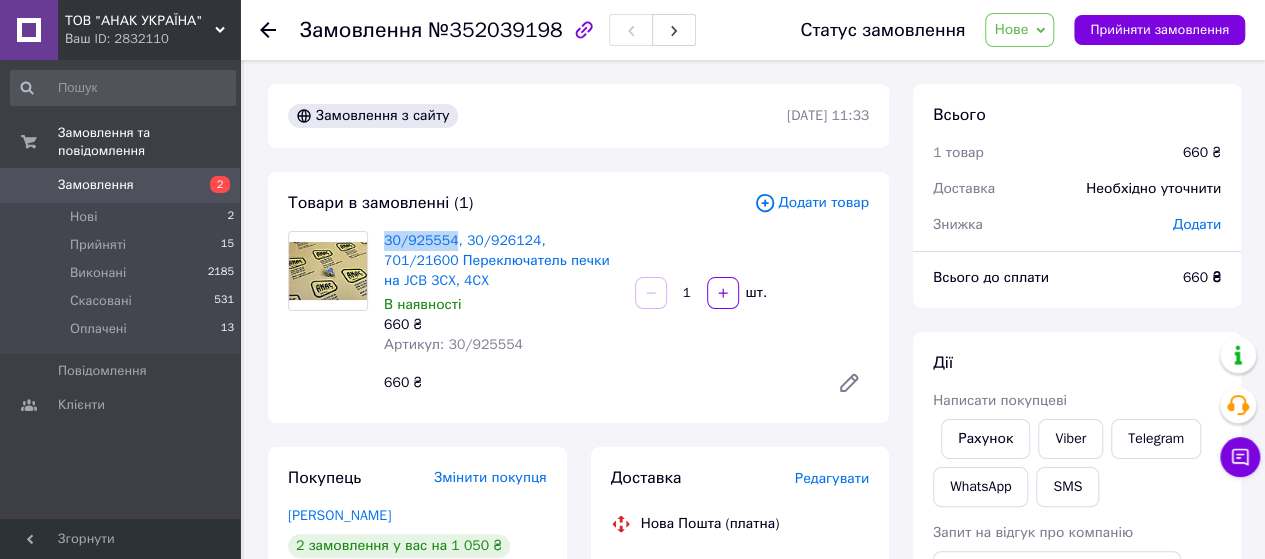copy on "30/925554" 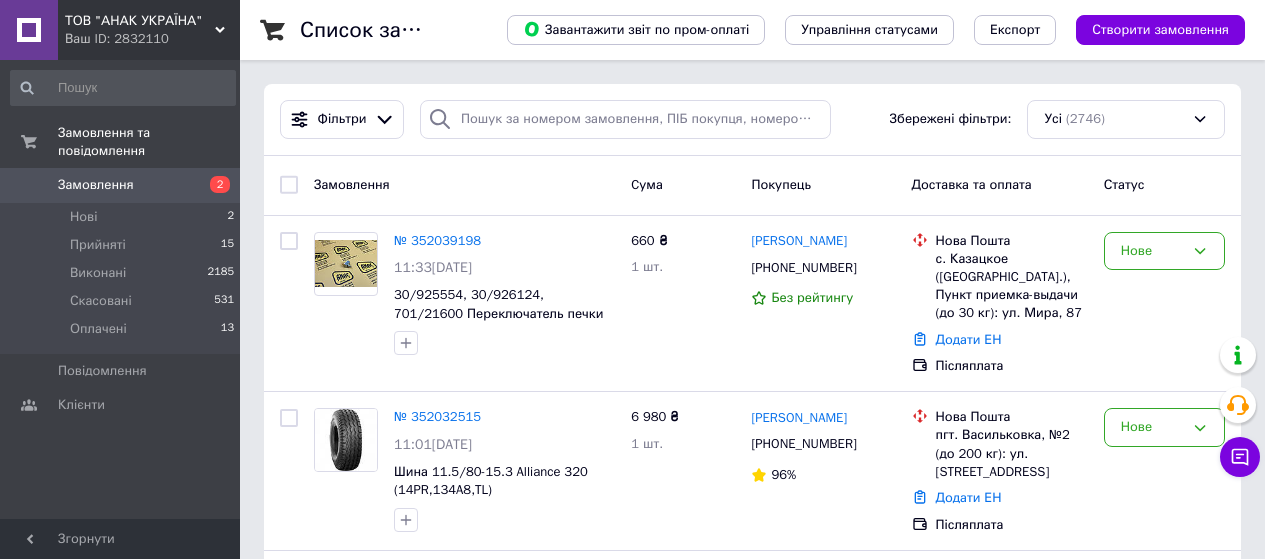scroll, scrollTop: 0, scrollLeft: 0, axis: both 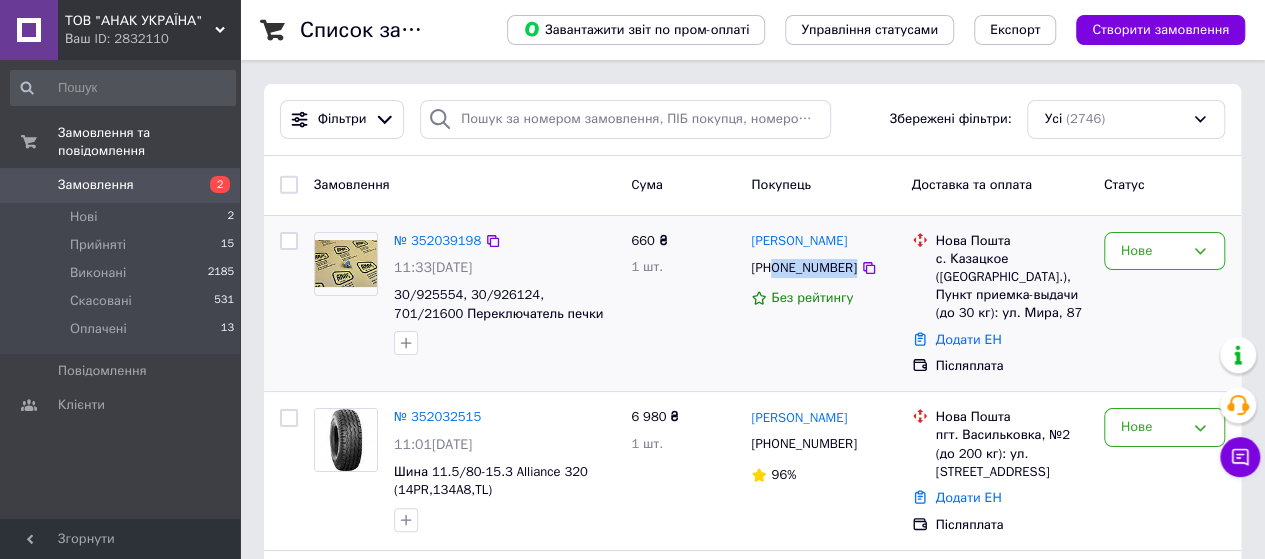drag, startPoint x: 868, startPoint y: 268, endPoint x: 774, endPoint y: 272, distance: 94.08507 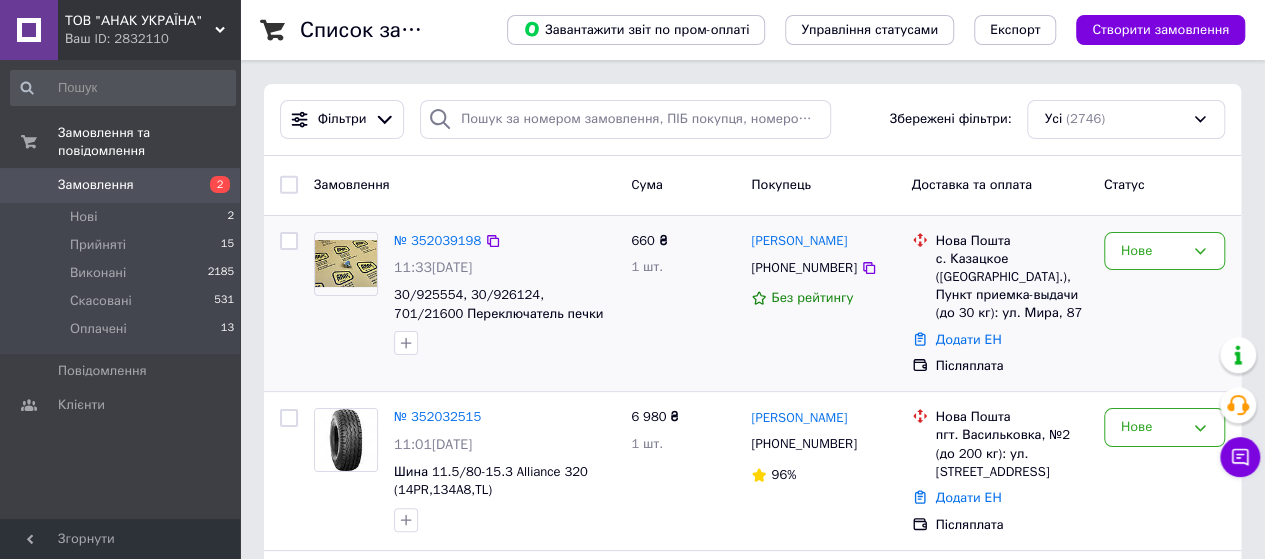 drag, startPoint x: 878, startPoint y: 244, endPoint x: 768, endPoint y: 253, distance: 110.36757 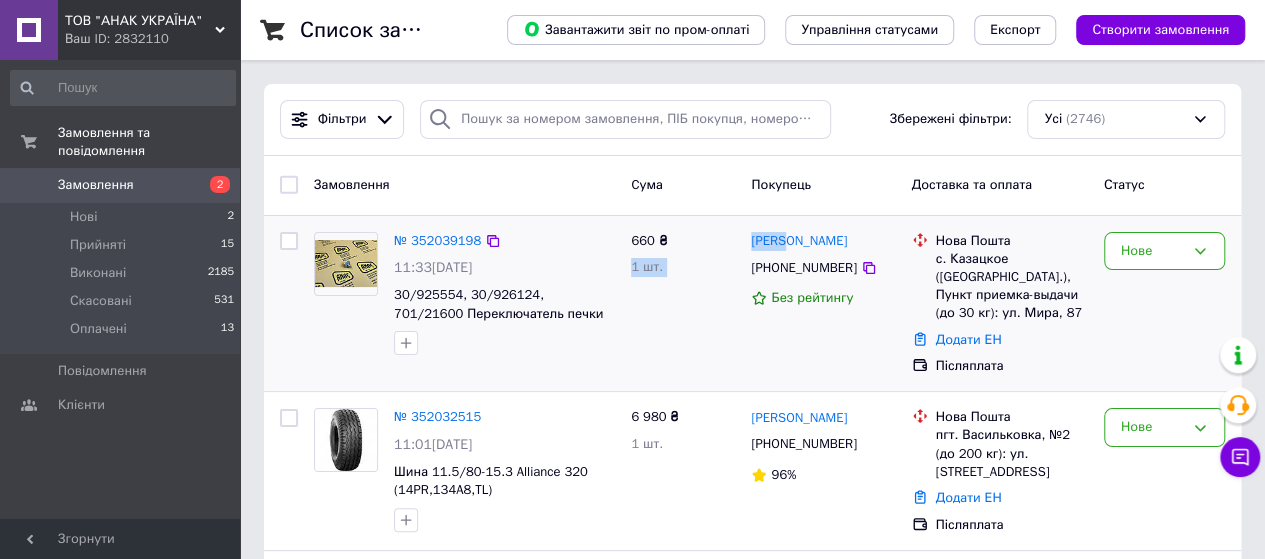 click on "№ 352039198 11:33[DATE] 30/925554, 30/926124, 701/21600 Переключатель печки на JCB 3CX, 4CX 660 ₴ 1 шт. [PERSON_NAME] [PHONE_NUMBER] Без рейтингу Нова Пошта с. Казацкое ([GEOGRAPHIC_DATA].), Пункт приемка-выдачи (до 30 кг): ул. Мира, 87 Додати ЕН Післяплата Нове" at bounding box center (752, 304) 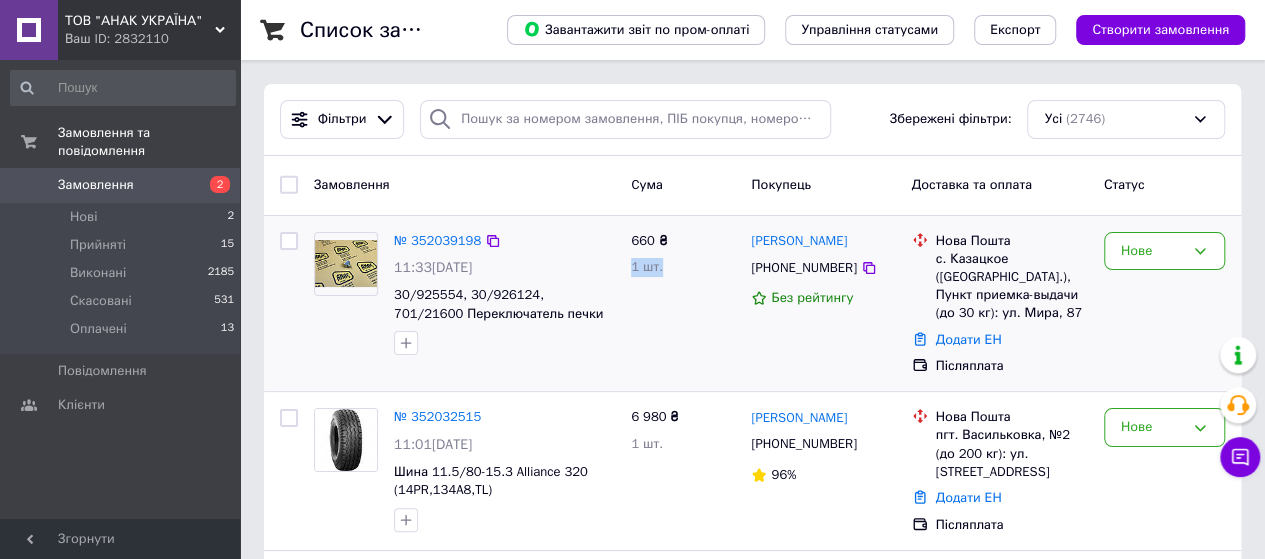 click on "660 ₴ 1 шт." at bounding box center [683, 304] 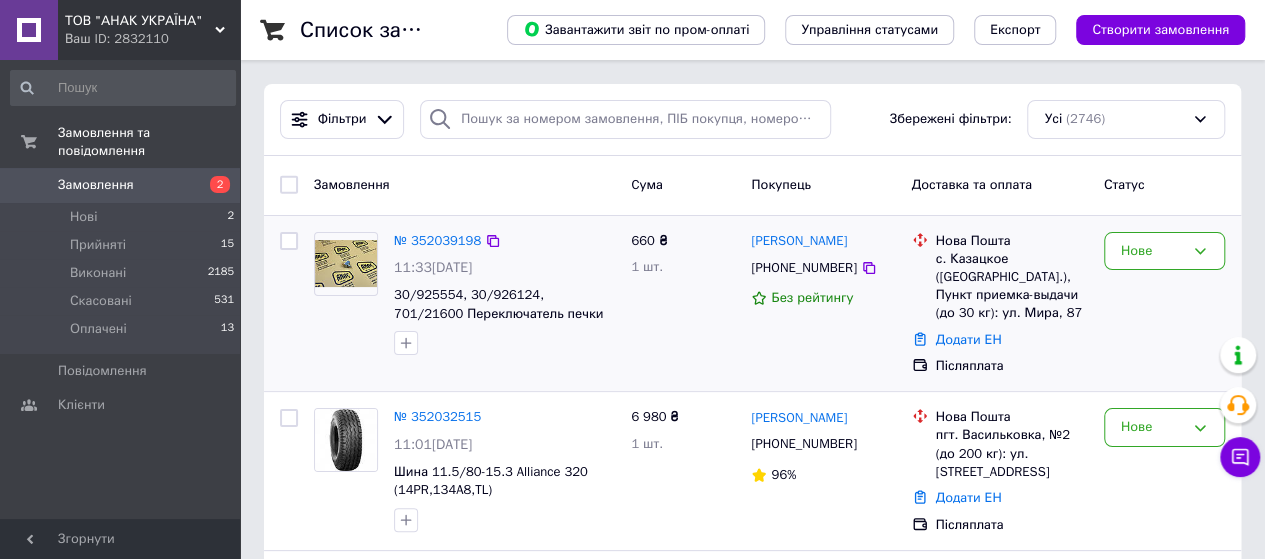drag, startPoint x: 744, startPoint y: 233, endPoint x: 880, endPoint y: 257, distance: 138.10141 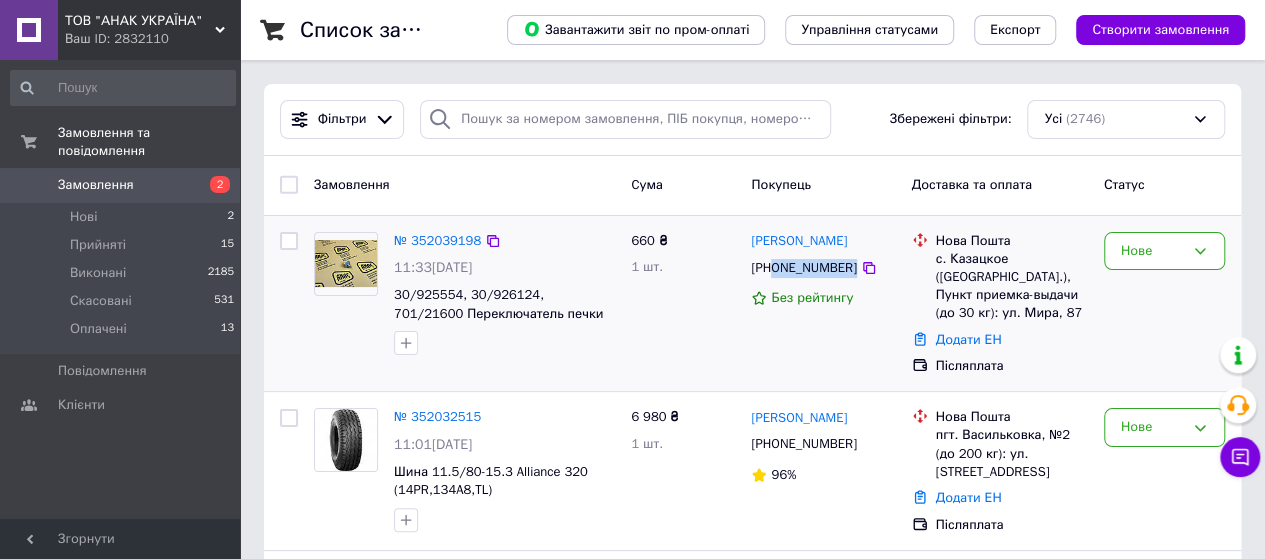 drag, startPoint x: 866, startPoint y: 265, endPoint x: 774, endPoint y: 269, distance: 92.086914 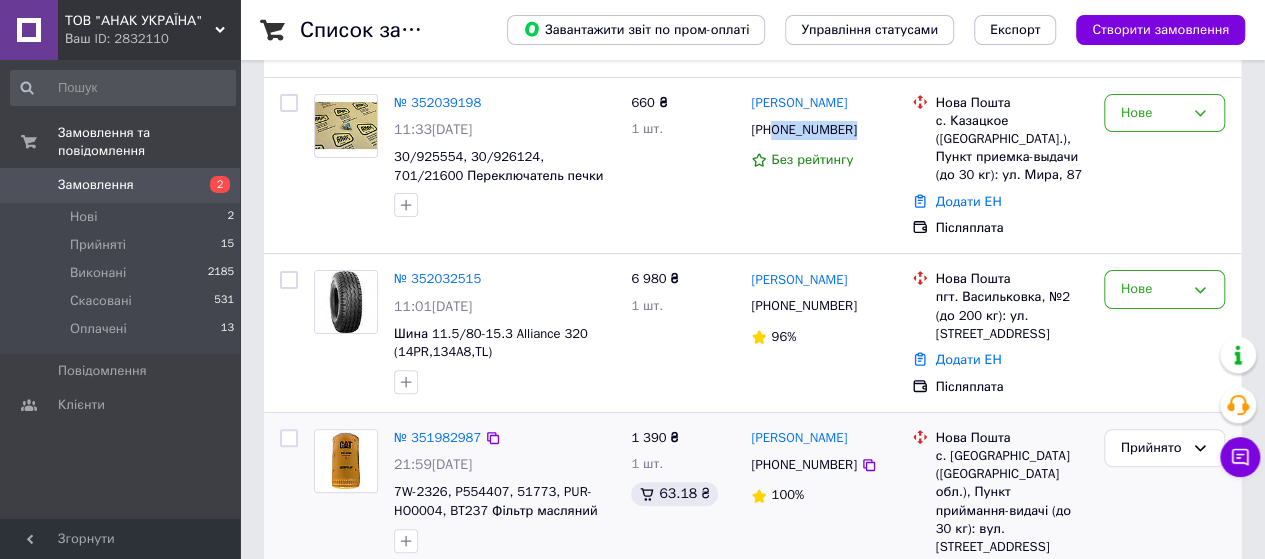 scroll, scrollTop: 200, scrollLeft: 0, axis: vertical 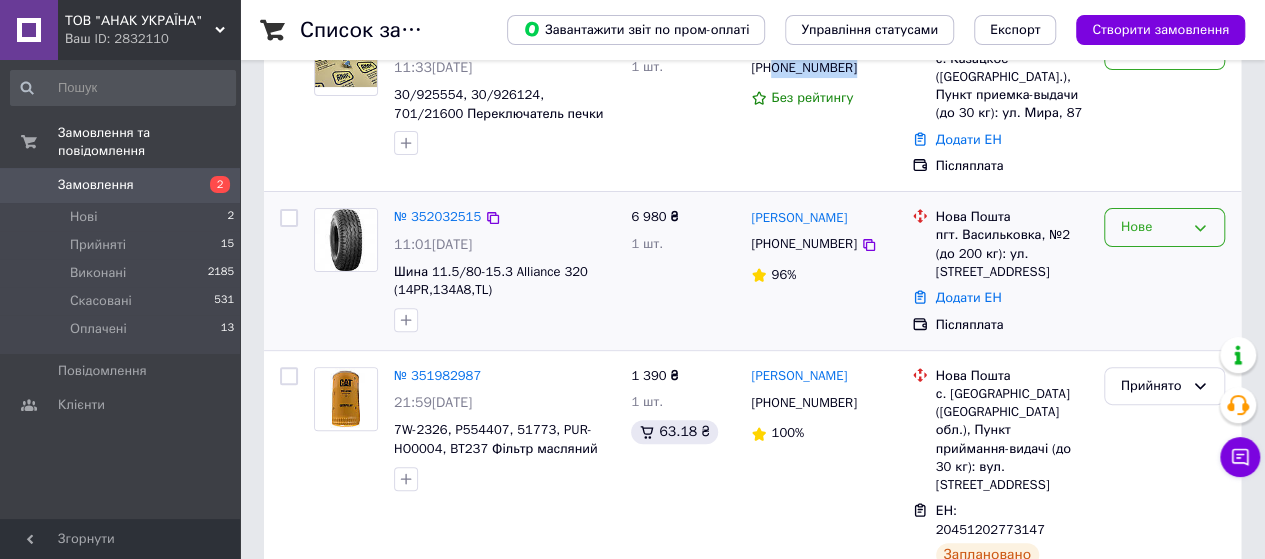 click 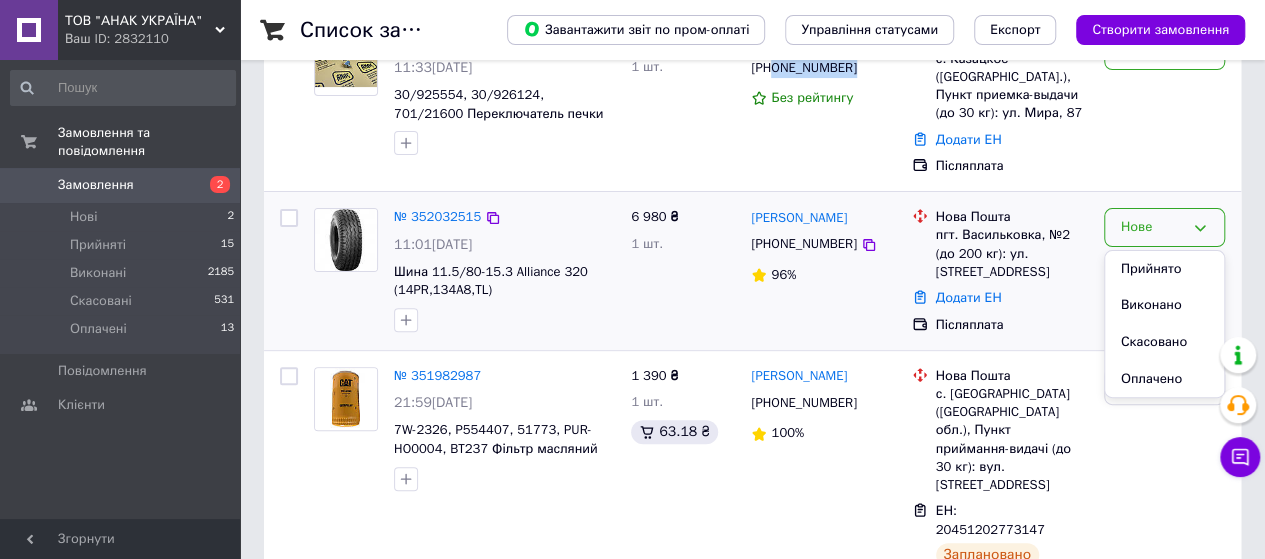 drag, startPoint x: 1138, startPoint y: 265, endPoint x: 1164, endPoint y: 271, distance: 26.683329 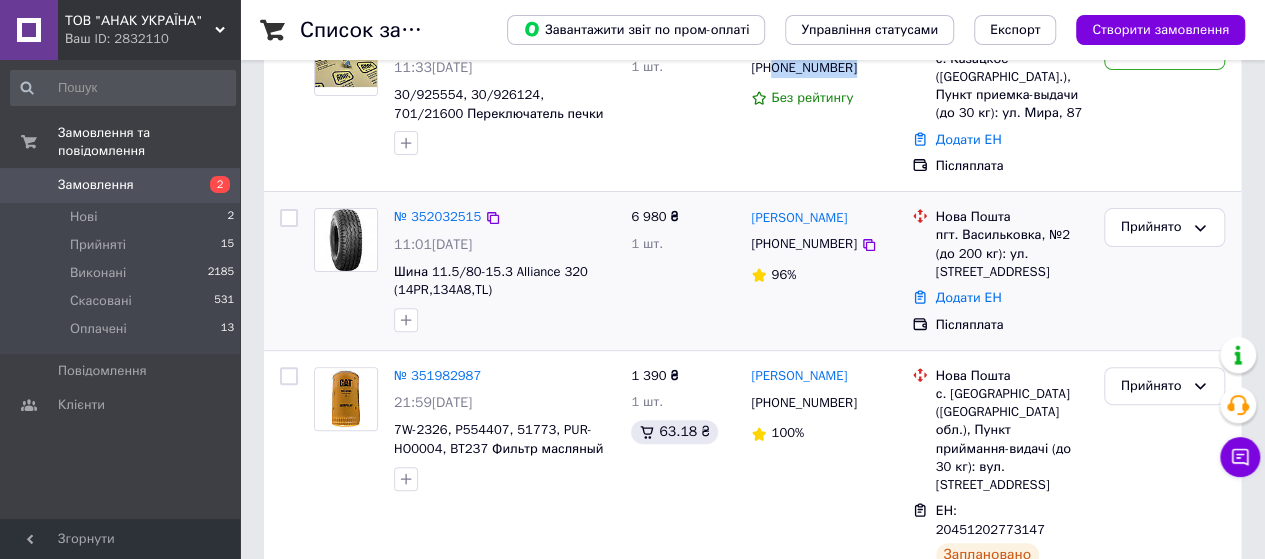 scroll, scrollTop: 100, scrollLeft: 0, axis: vertical 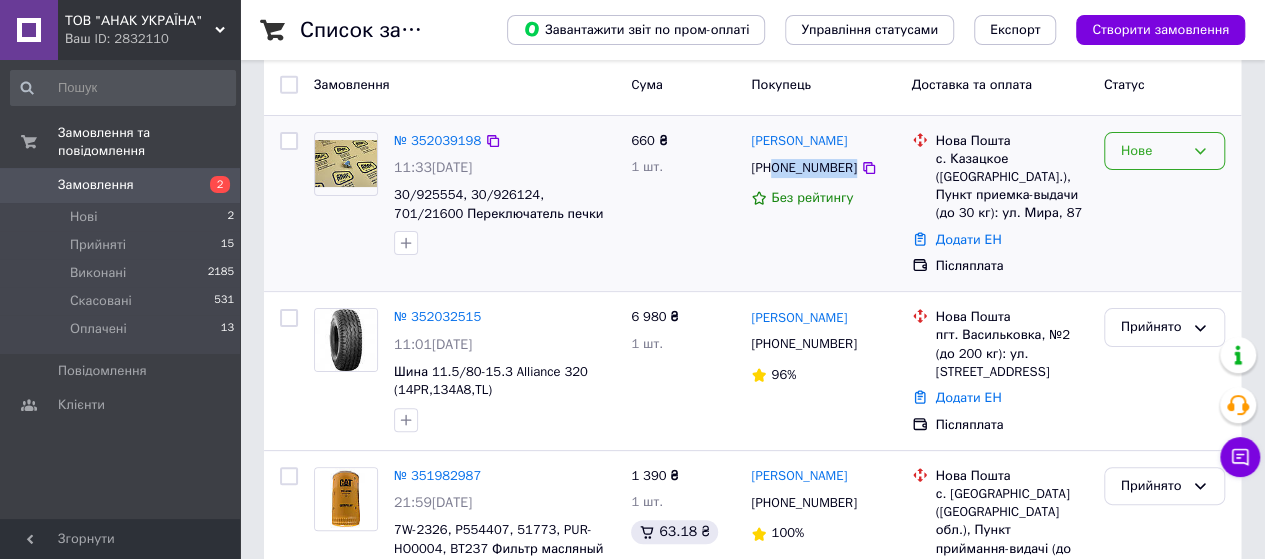 click 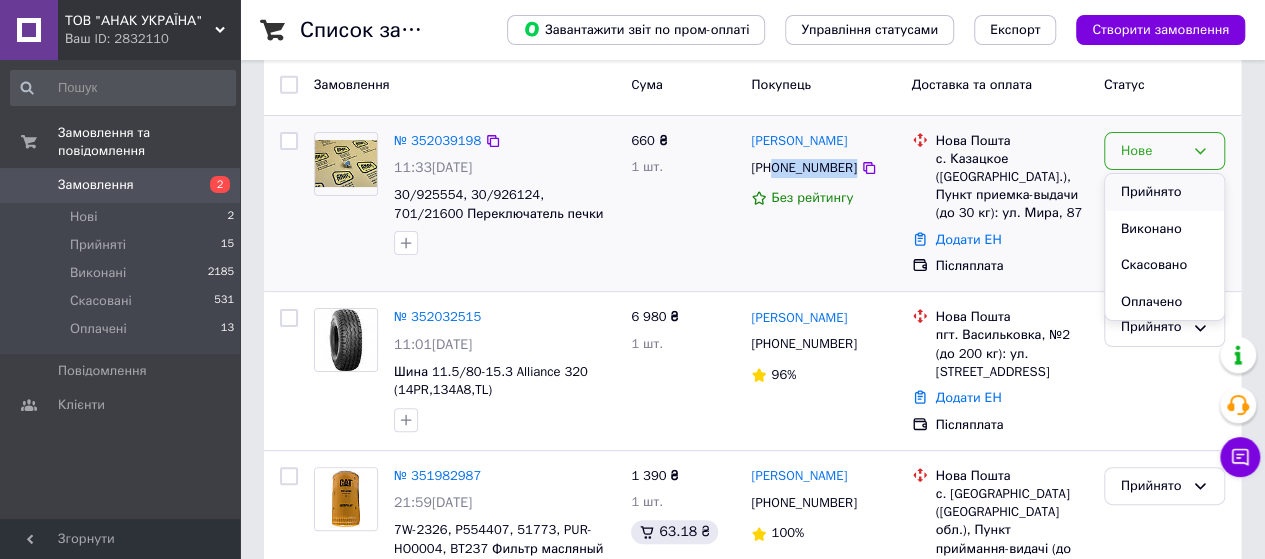 click on "Прийнято" at bounding box center (1164, 192) 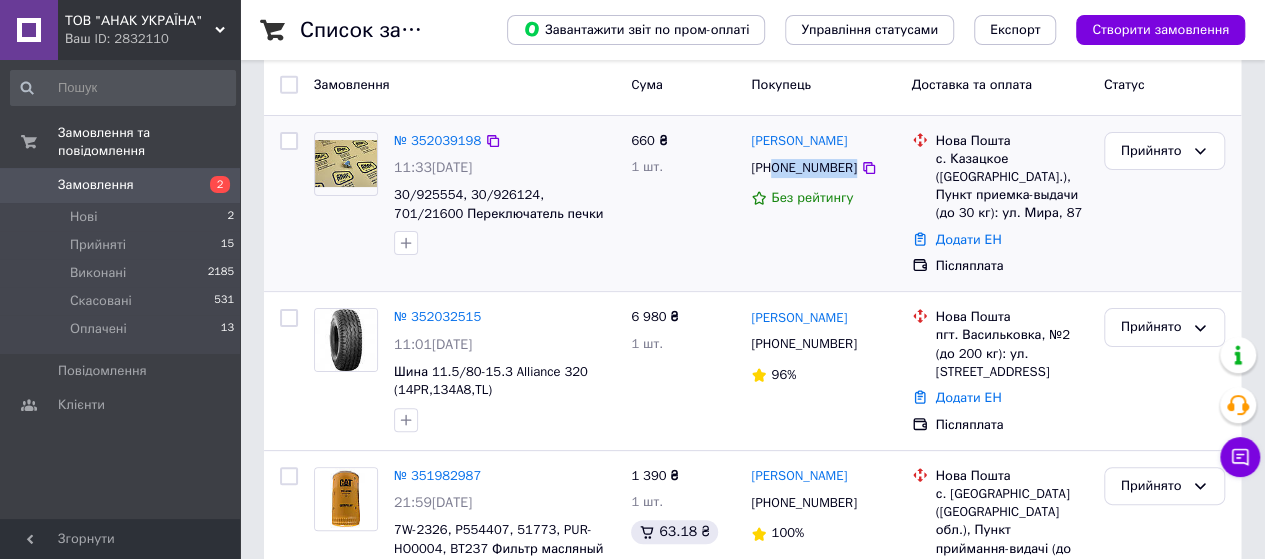 click on "Замовлення" at bounding box center [96, 185] 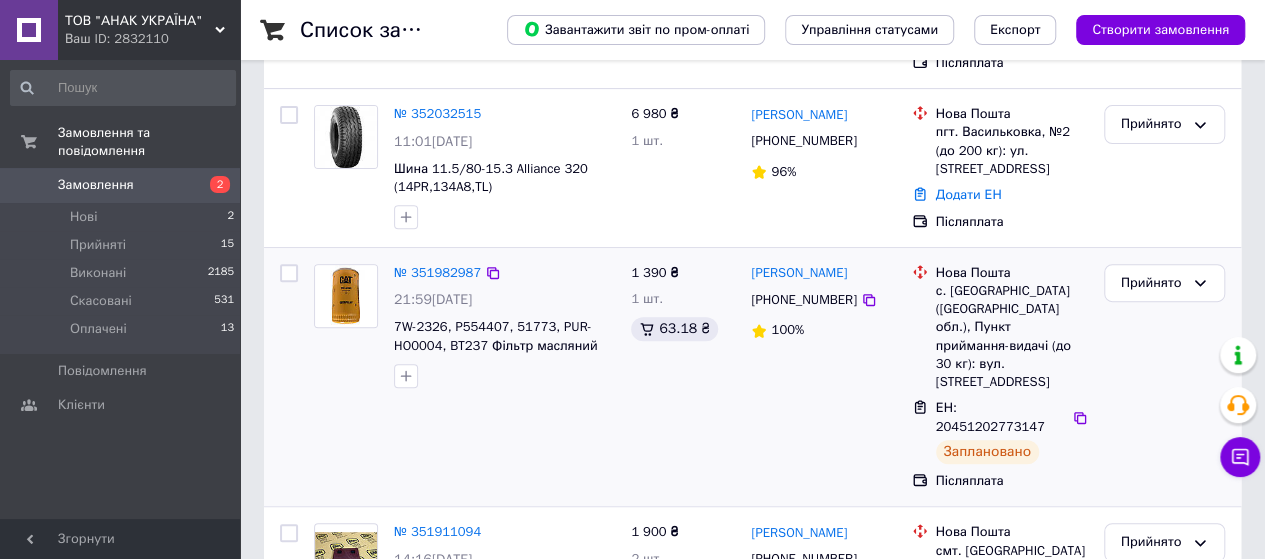 scroll, scrollTop: 400, scrollLeft: 0, axis: vertical 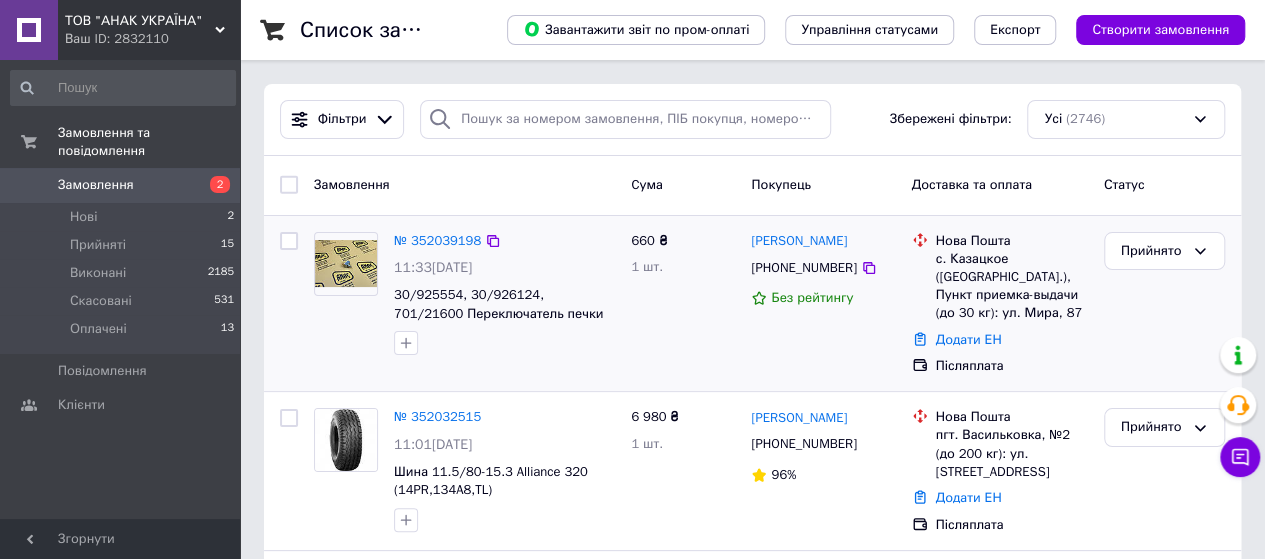 drag, startPoint x: 878, startPoint y: 239, endPoint x: 746, endPoint y: 243, distance: 132.0606 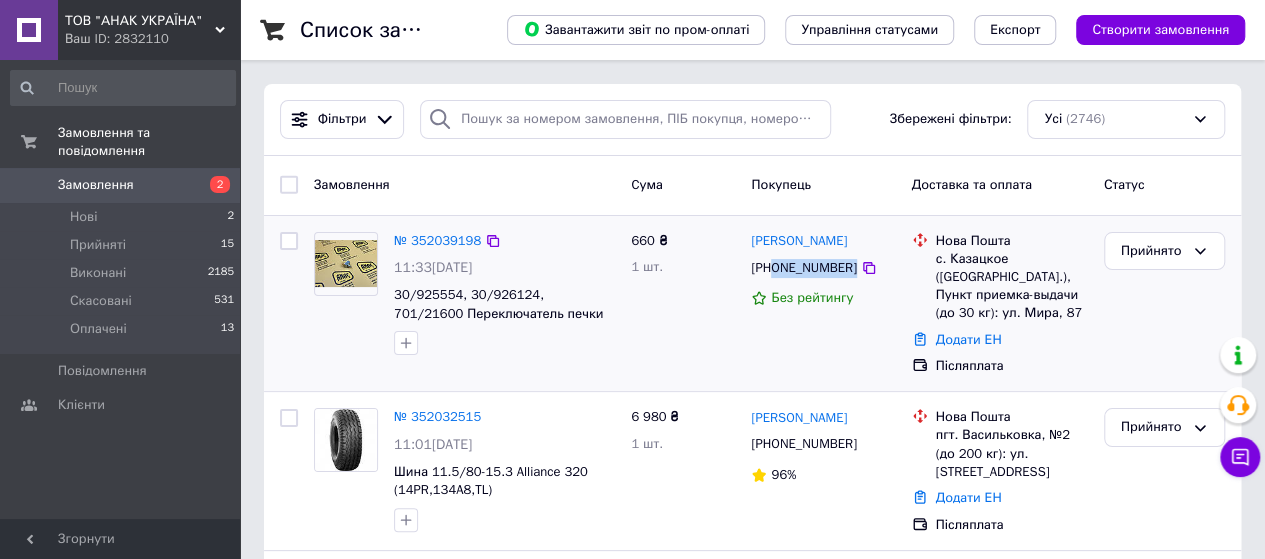 drag, startPoint x: 874, startPoint y: 265, endPoint x: 773, endPoint y: 271, distance: 101.17806 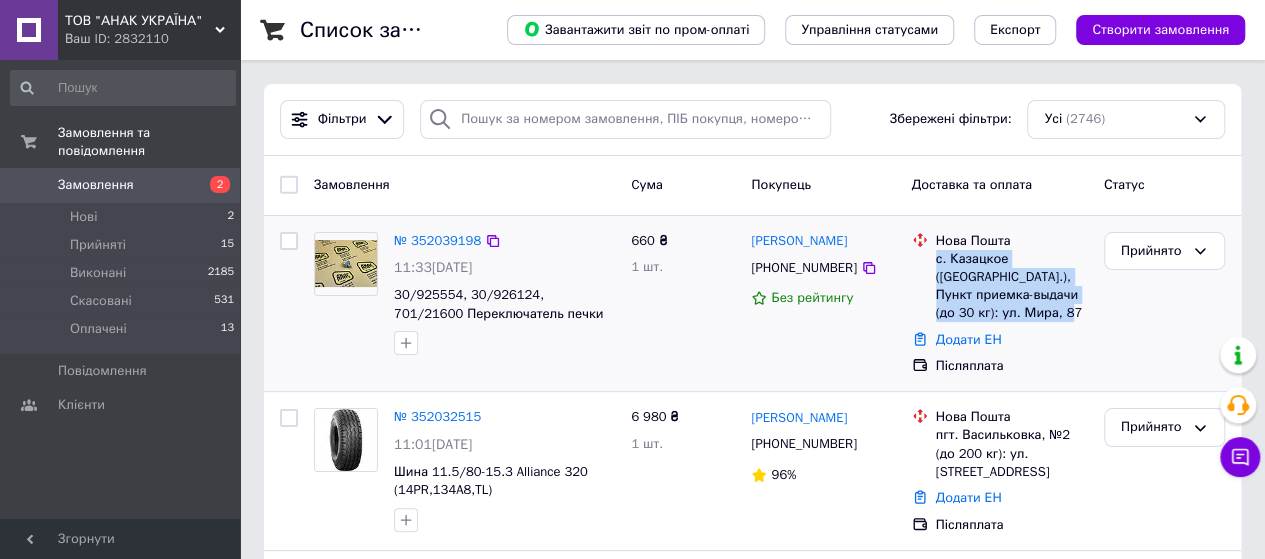drag, startPoint x: 937, startPoint y: 258, endPoint x: 1074, endPoint y: 313, distance: 147.62791 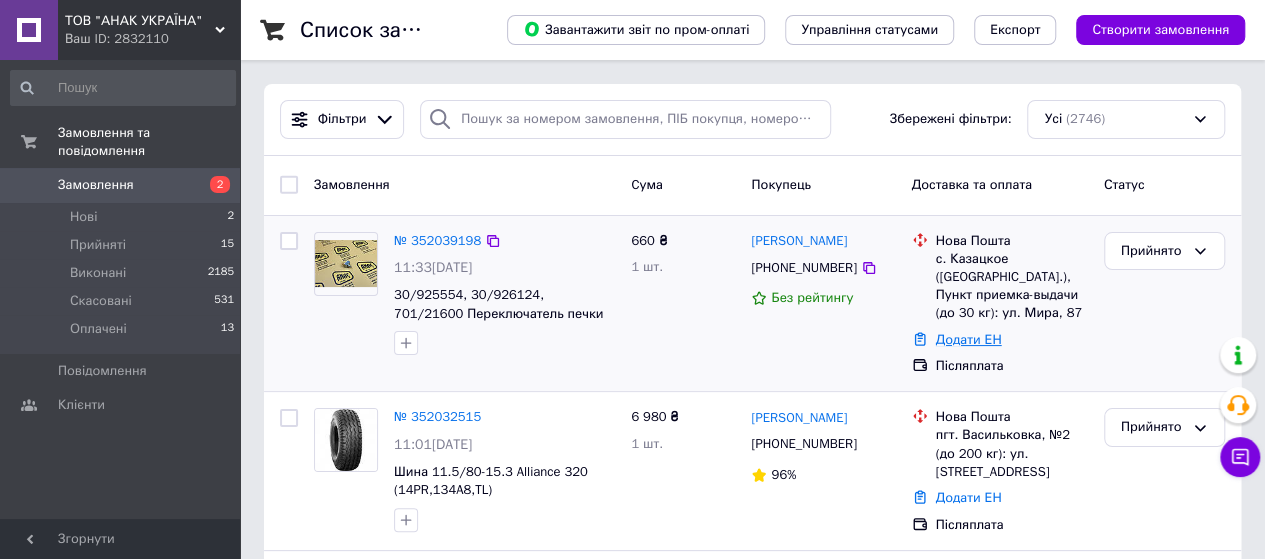 click on "Додати ЕН" at bounding box center [969, 339] 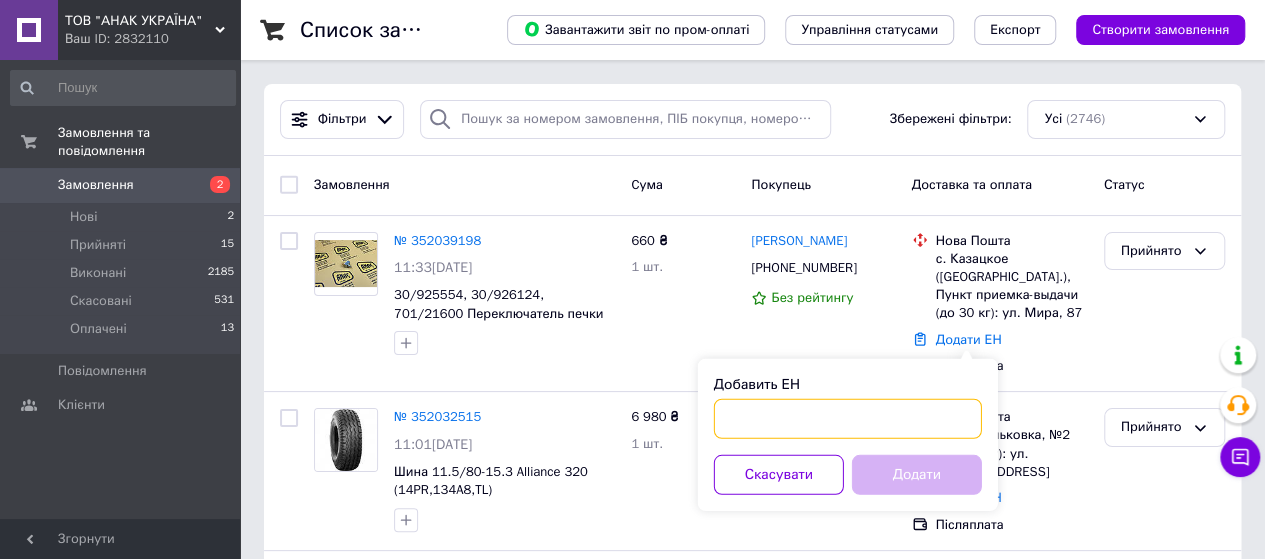 click on "Добавить ЕН" at bounding box center [848, 419] 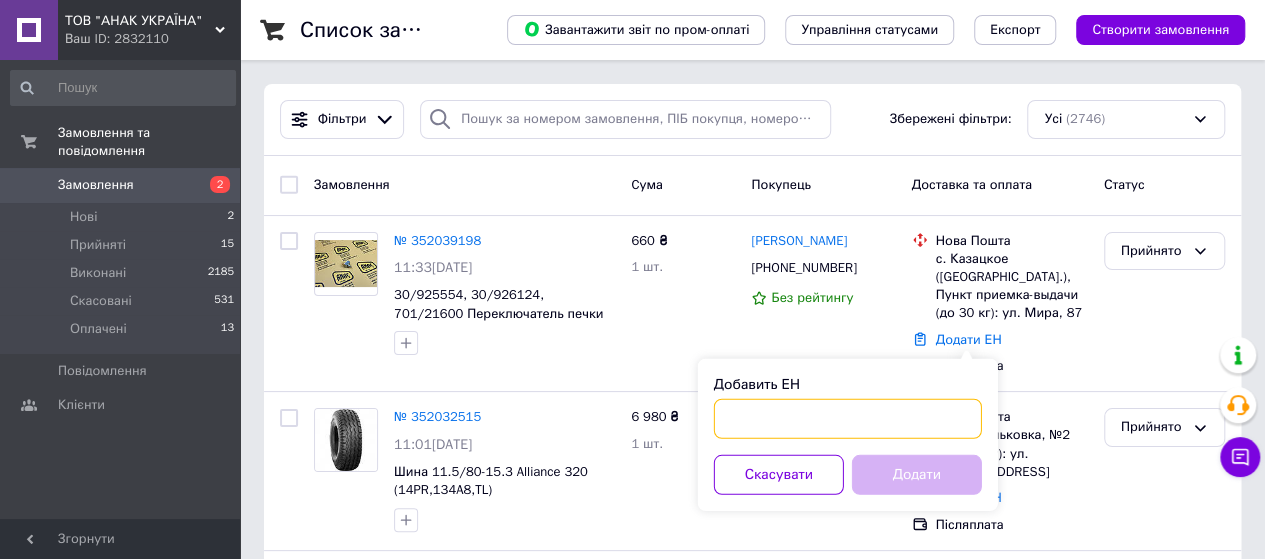 paste on "20451203013232" 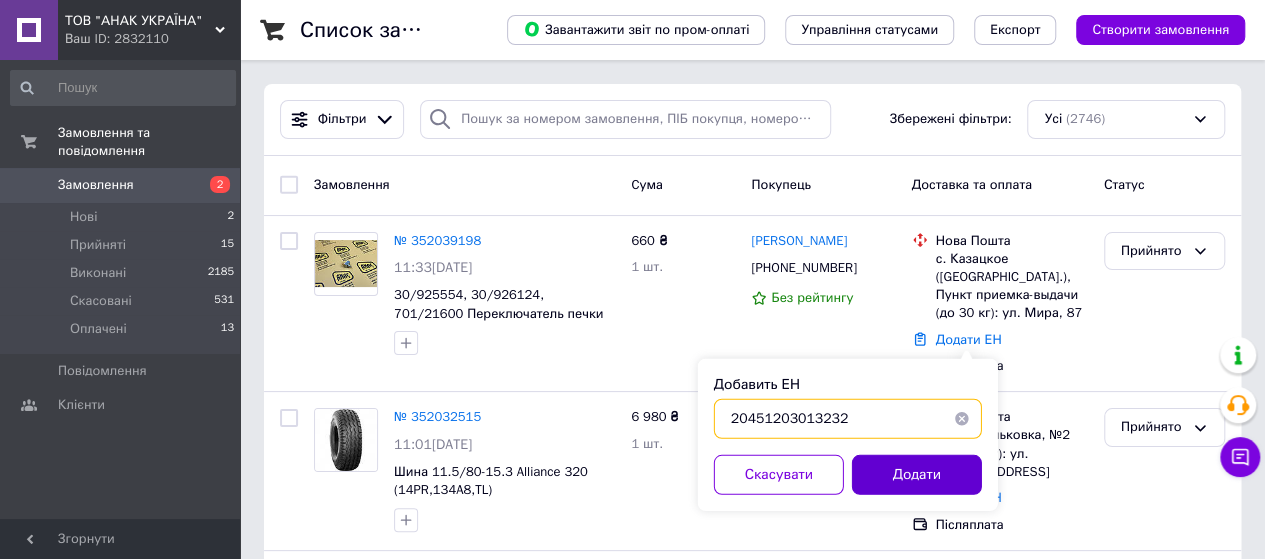 type on "20451203013232" 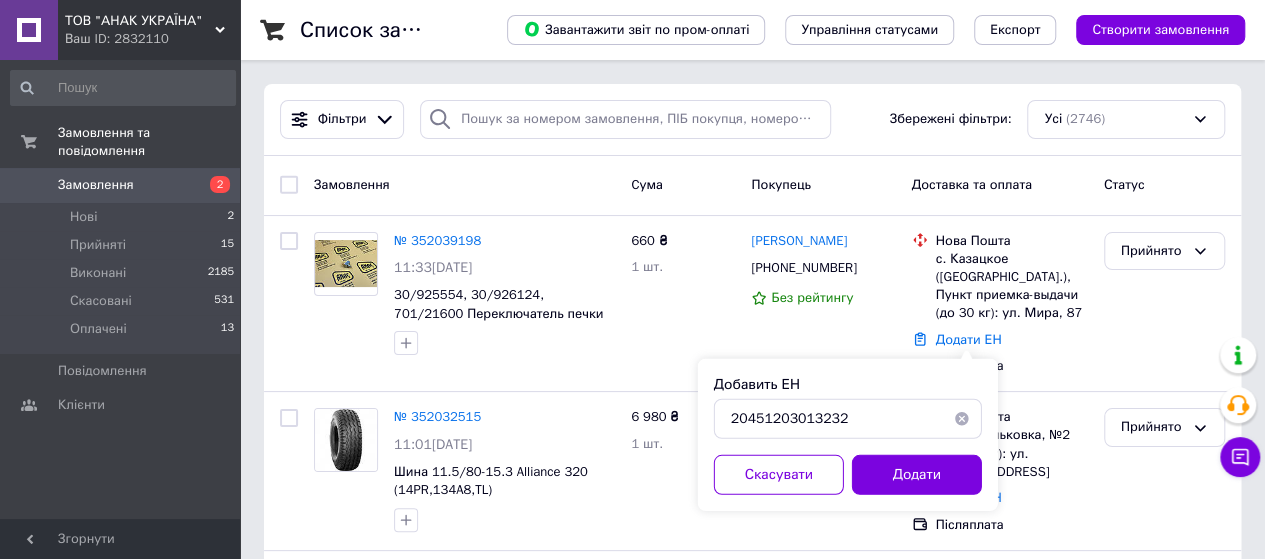 click on "Додати" at bounding box center (917, 475) 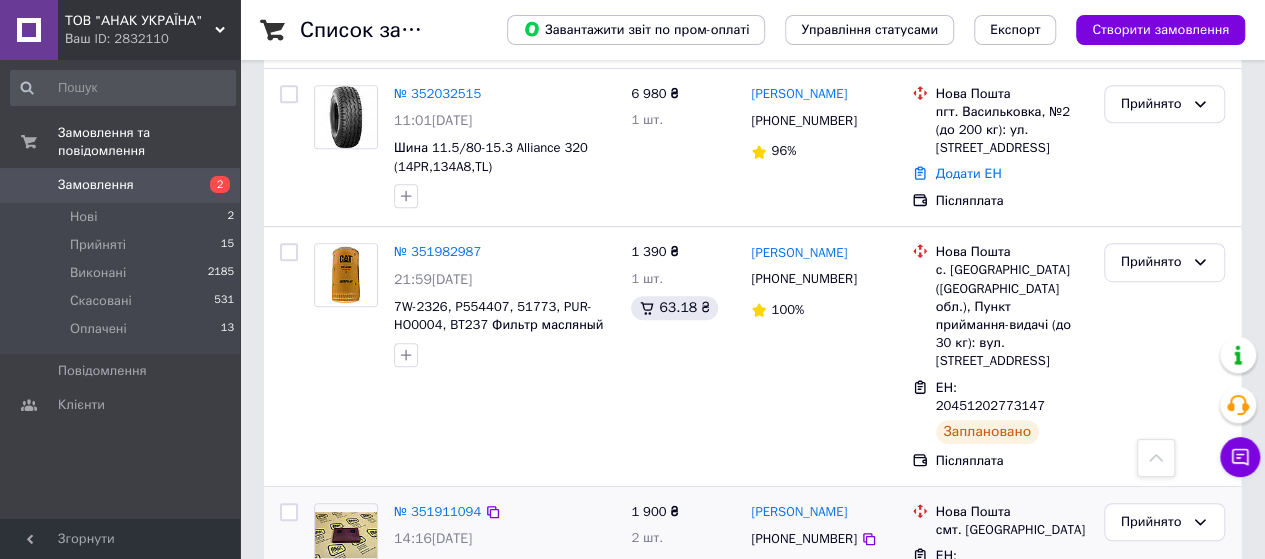 scroll, scrollTop: 300, scrollLeft: 0, axis: vertical 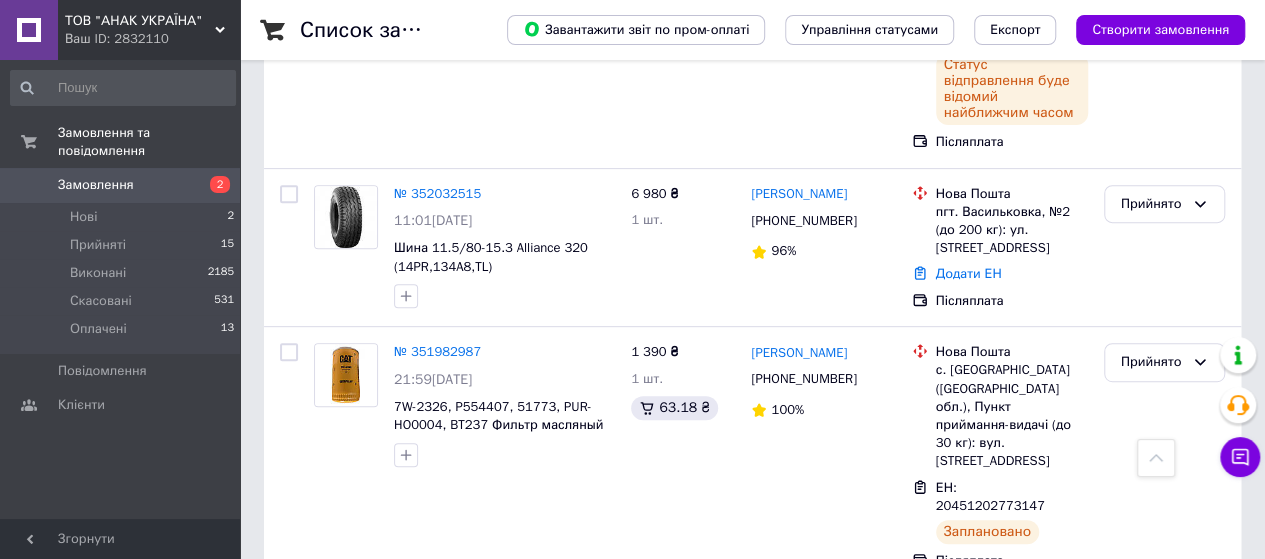 click on "Замовлення" at bounding box center (121, 185) 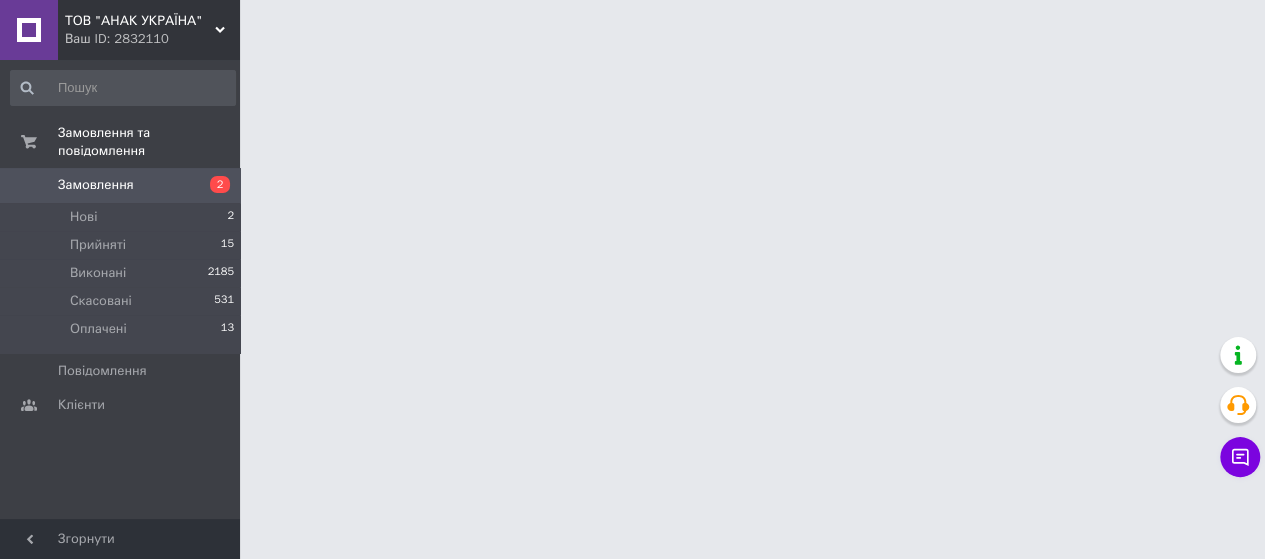 scroll, scrollTop: 0, scrollLeft: 0, axis: both 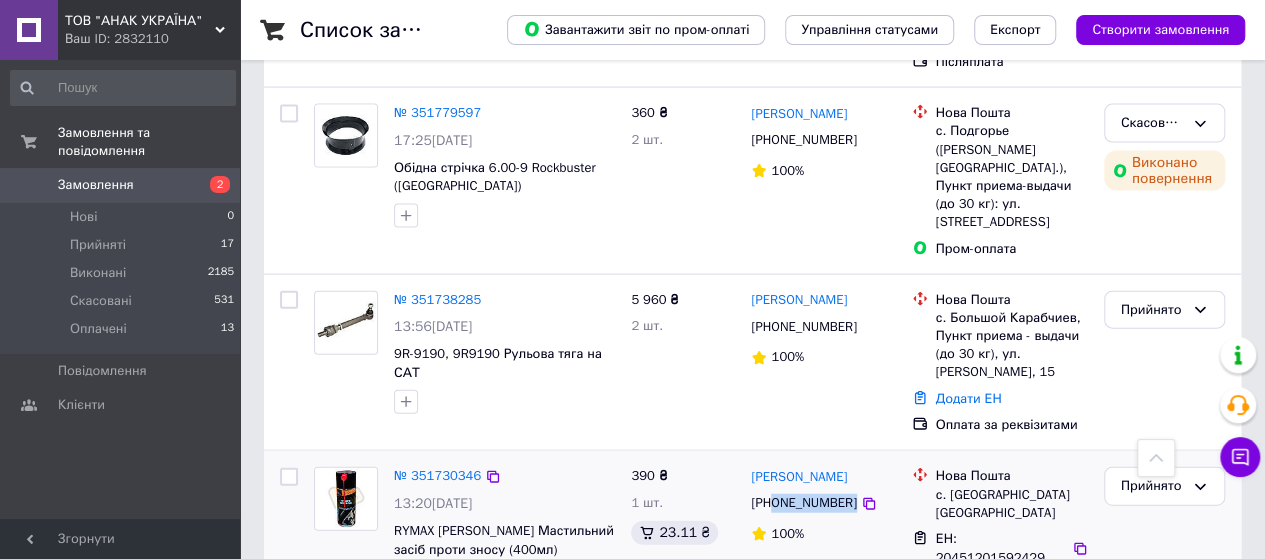 drag, startPoint x: 874, startPoint y: 301, endPoint x: 776, endPoint y: 309, distance: 98.32599 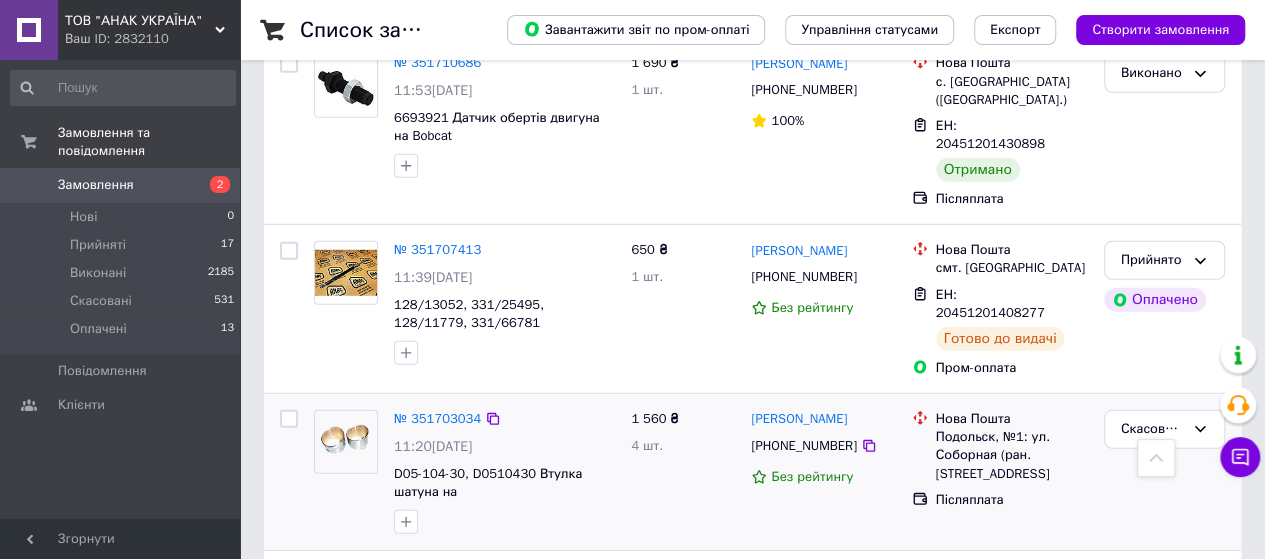 scroll, scrollTop: 2900, scrollLeft: 0, axis: vertical 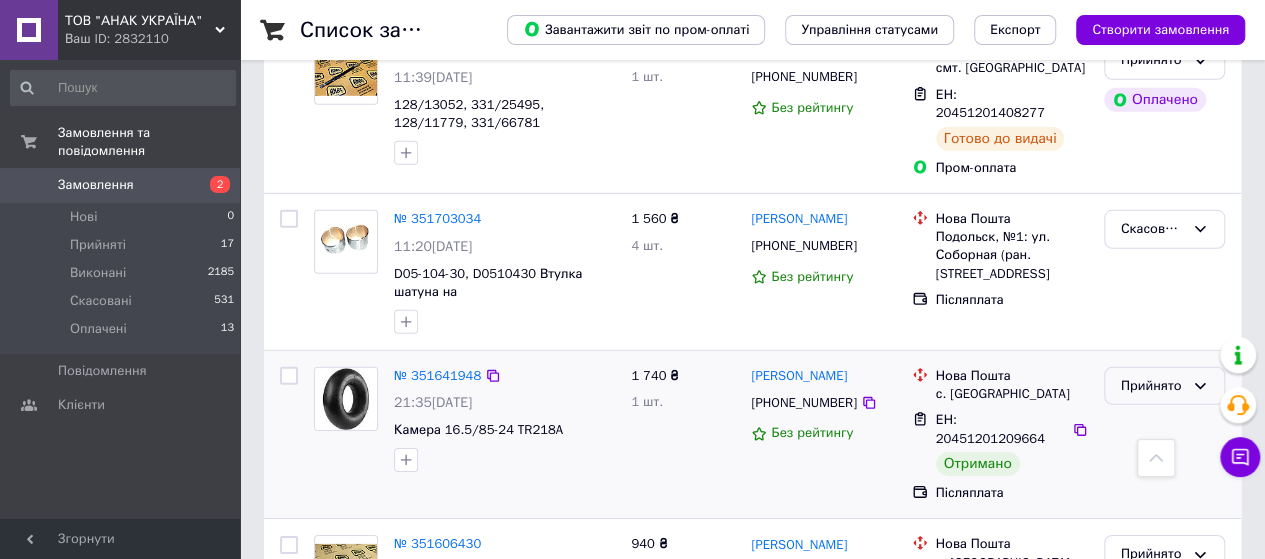 click 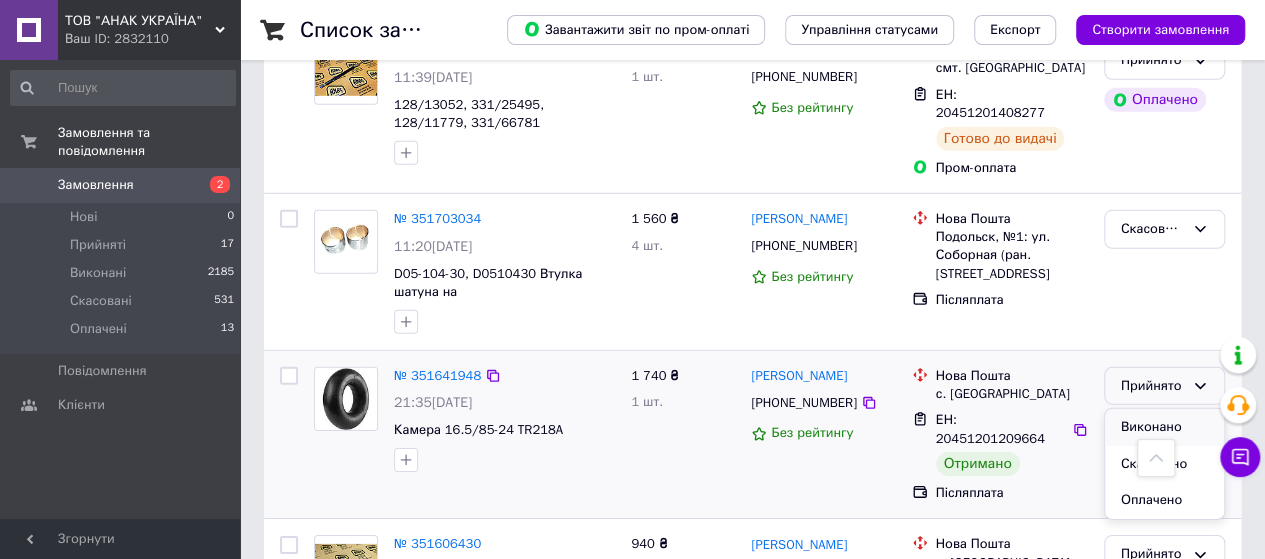 click on "Виконано" at bounding box center [1164, 427] 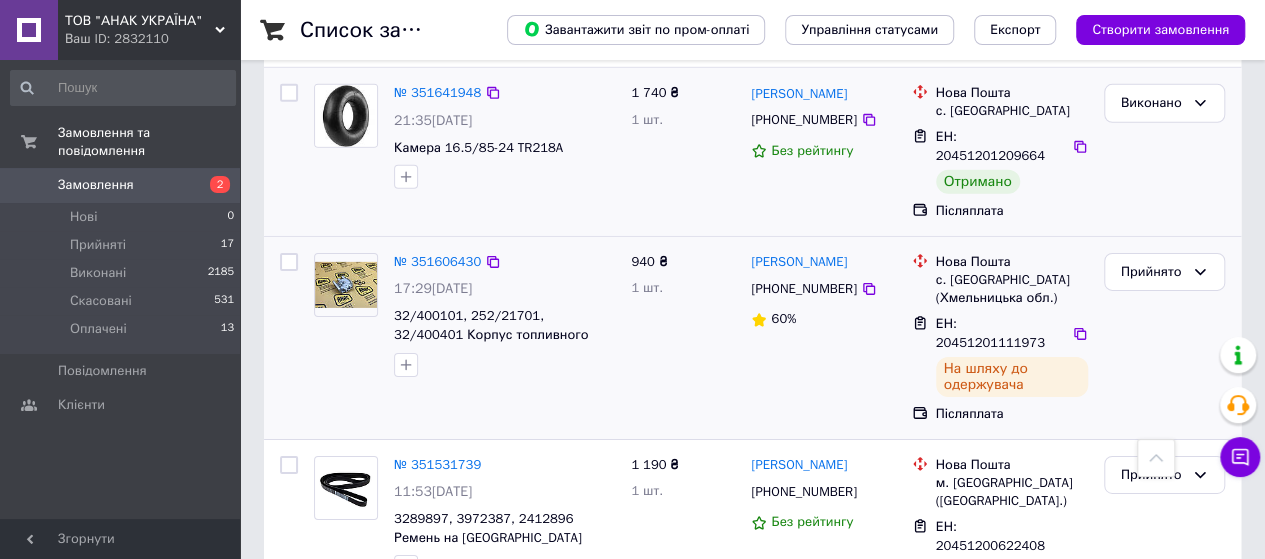 scroll, scrollTop: 3107, scrollLeft: 0, axis: vertical 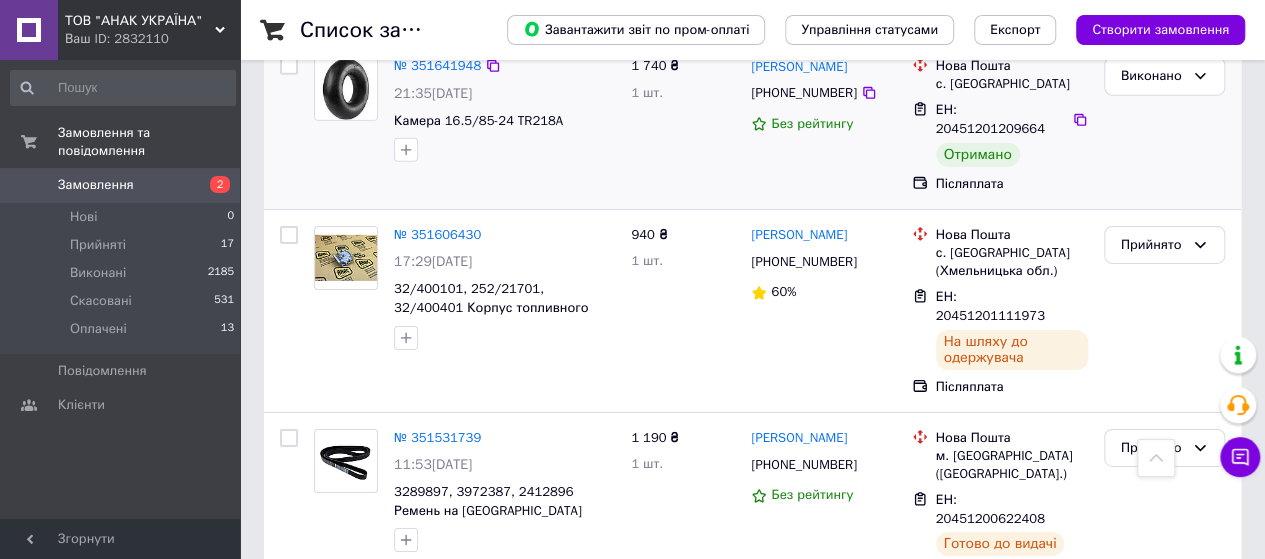 click on "2" at bounding box center (327, 849) 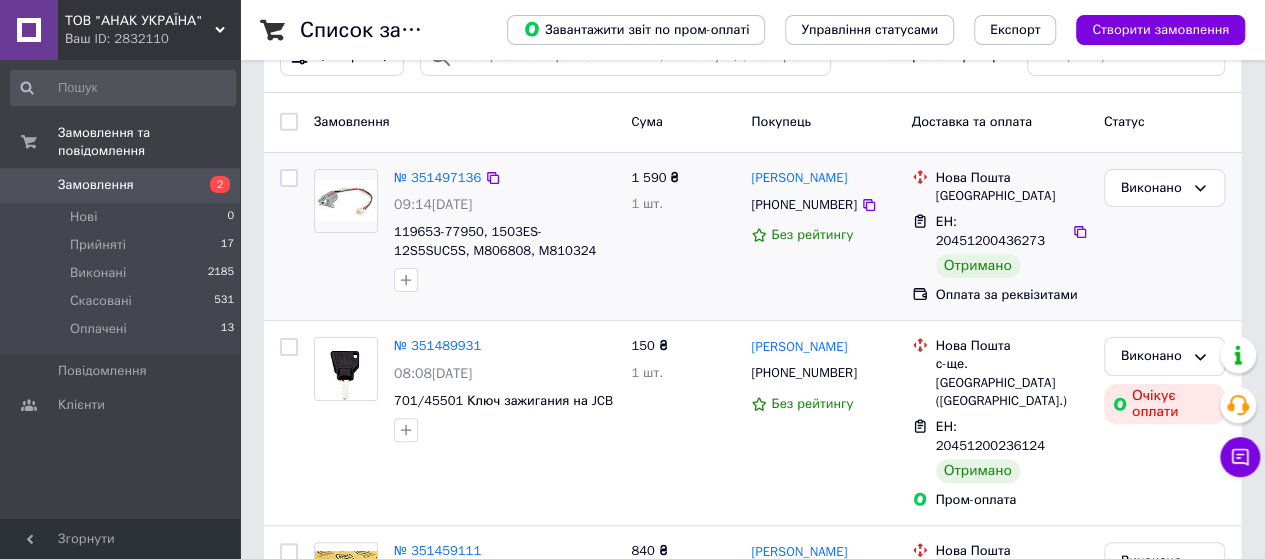 scroll, scrollTop: 0, scrollLeft: 0, axis: both 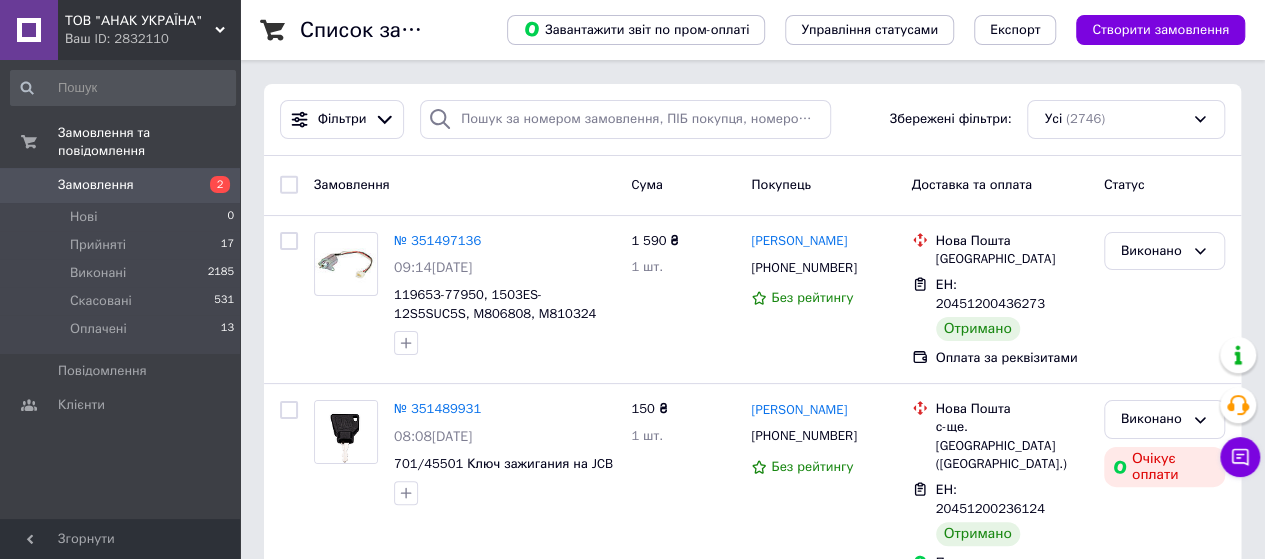 click on "Замовлення" at bounding box center [96, 185] 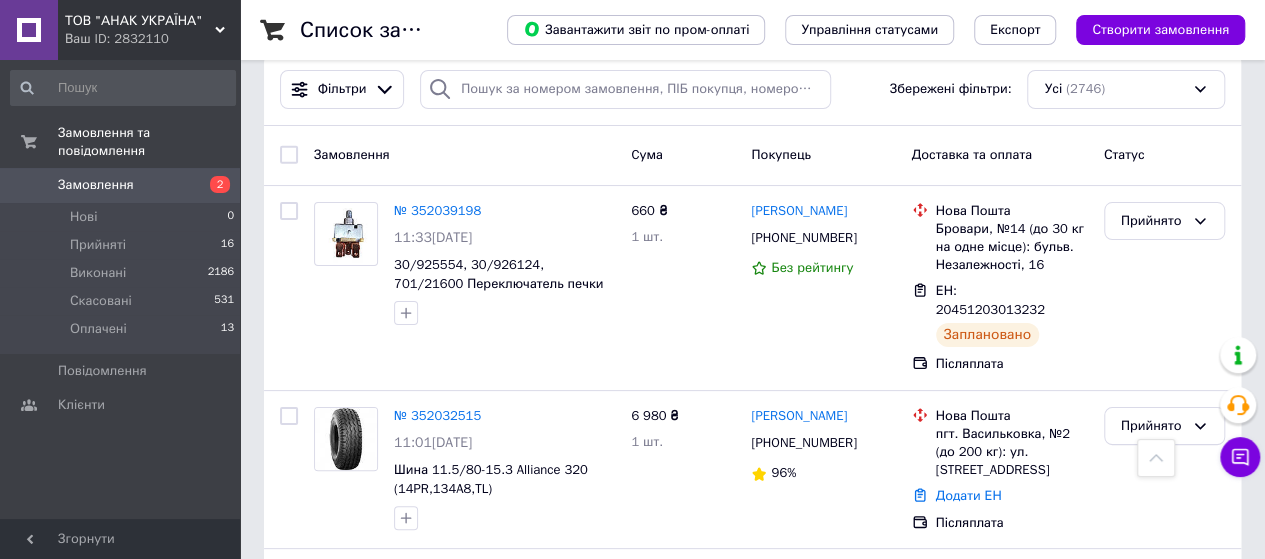 scroll, scrollTop: 0, scrollLeft: 0, axis: both 